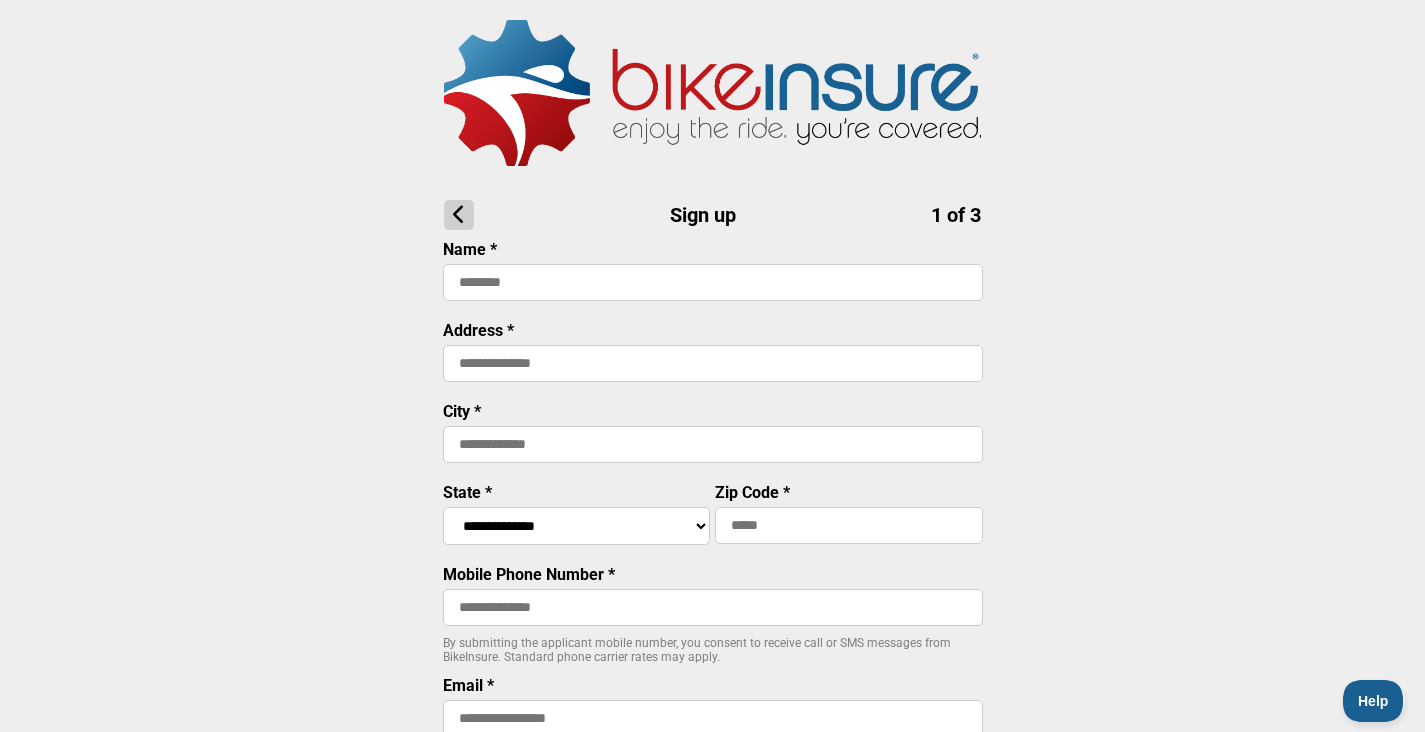 scroll, scrollTop: 0, scrollLeft: 0, axis: both 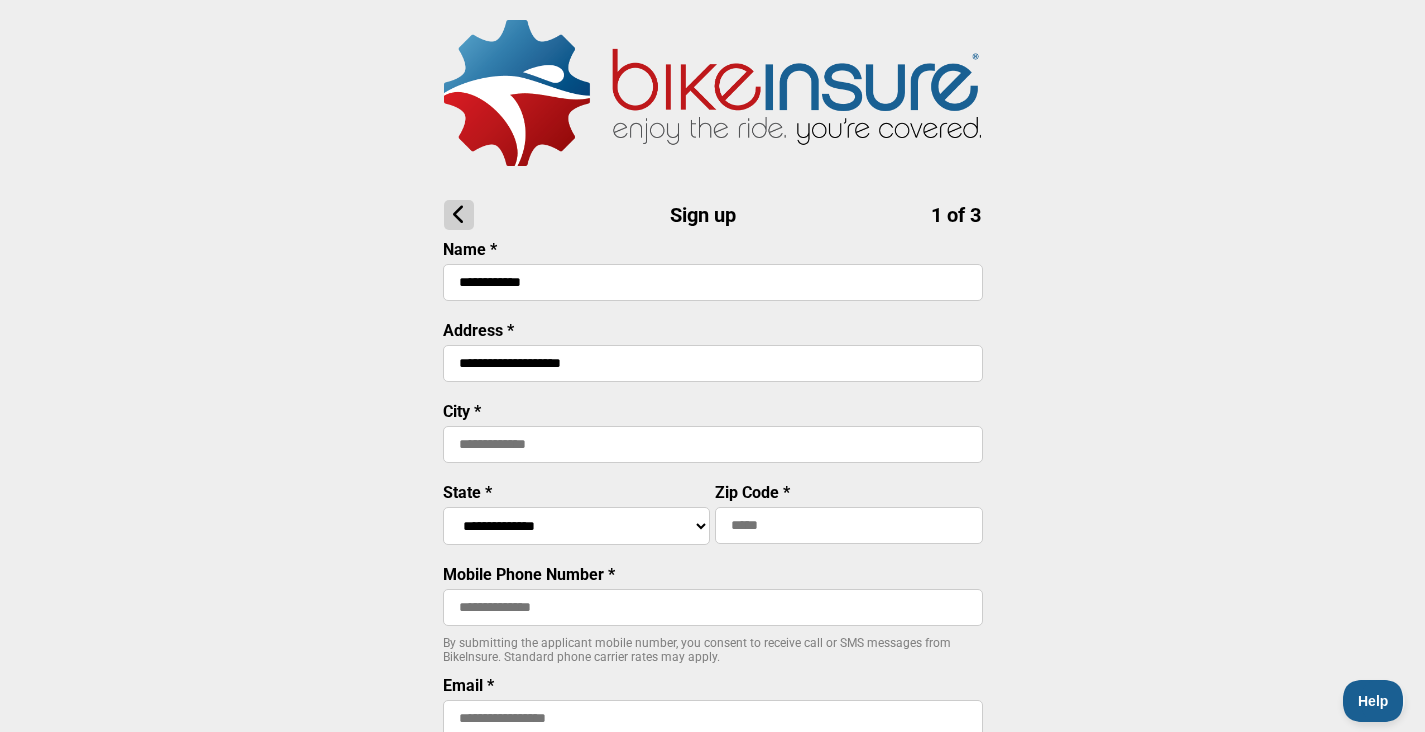 type on "**********" 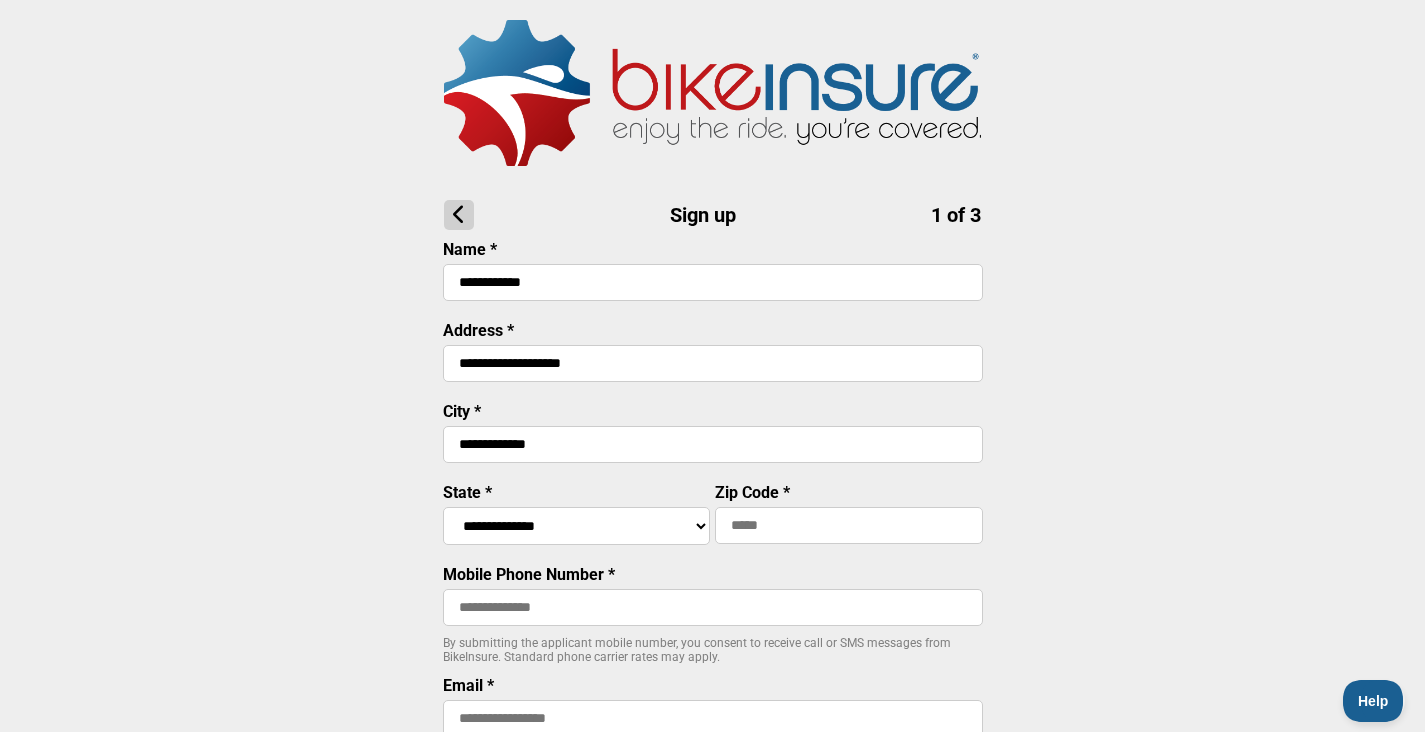 type on "**********" 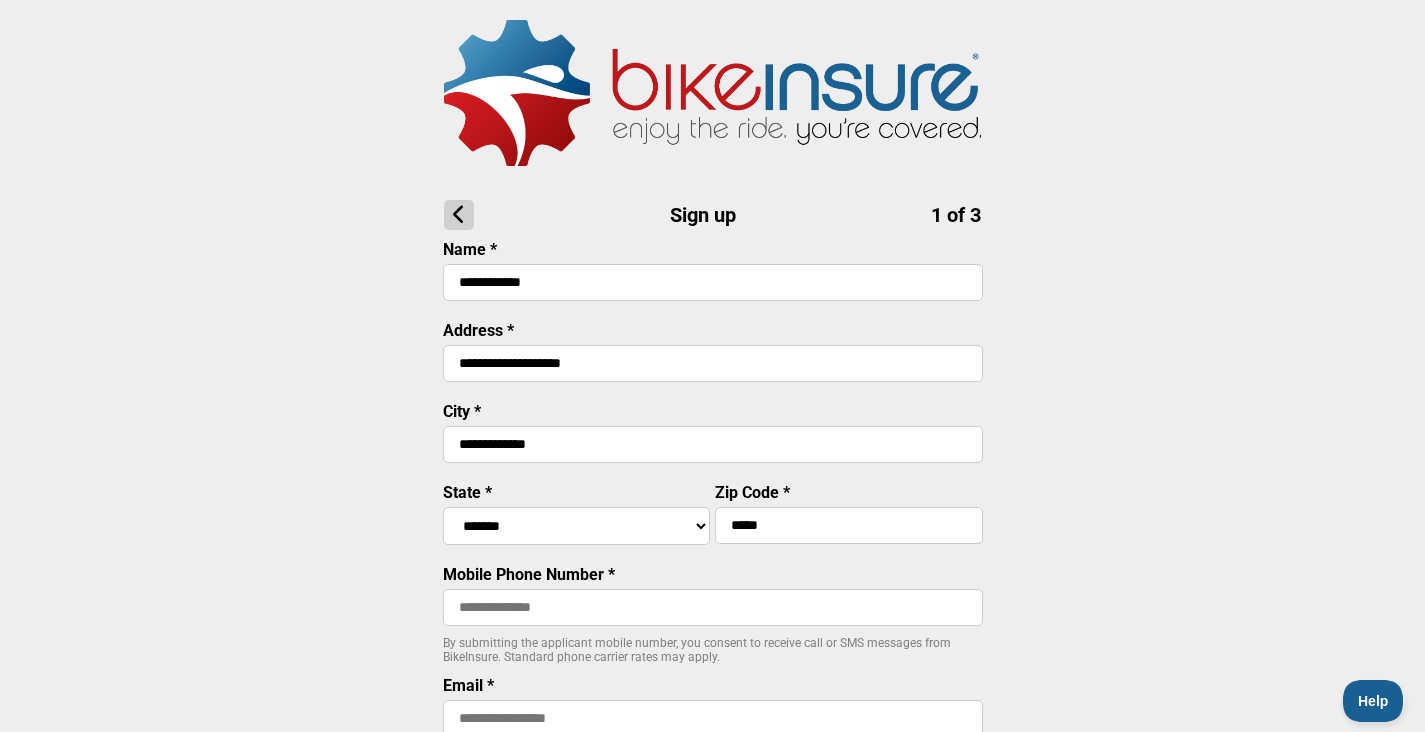 type on "*****" 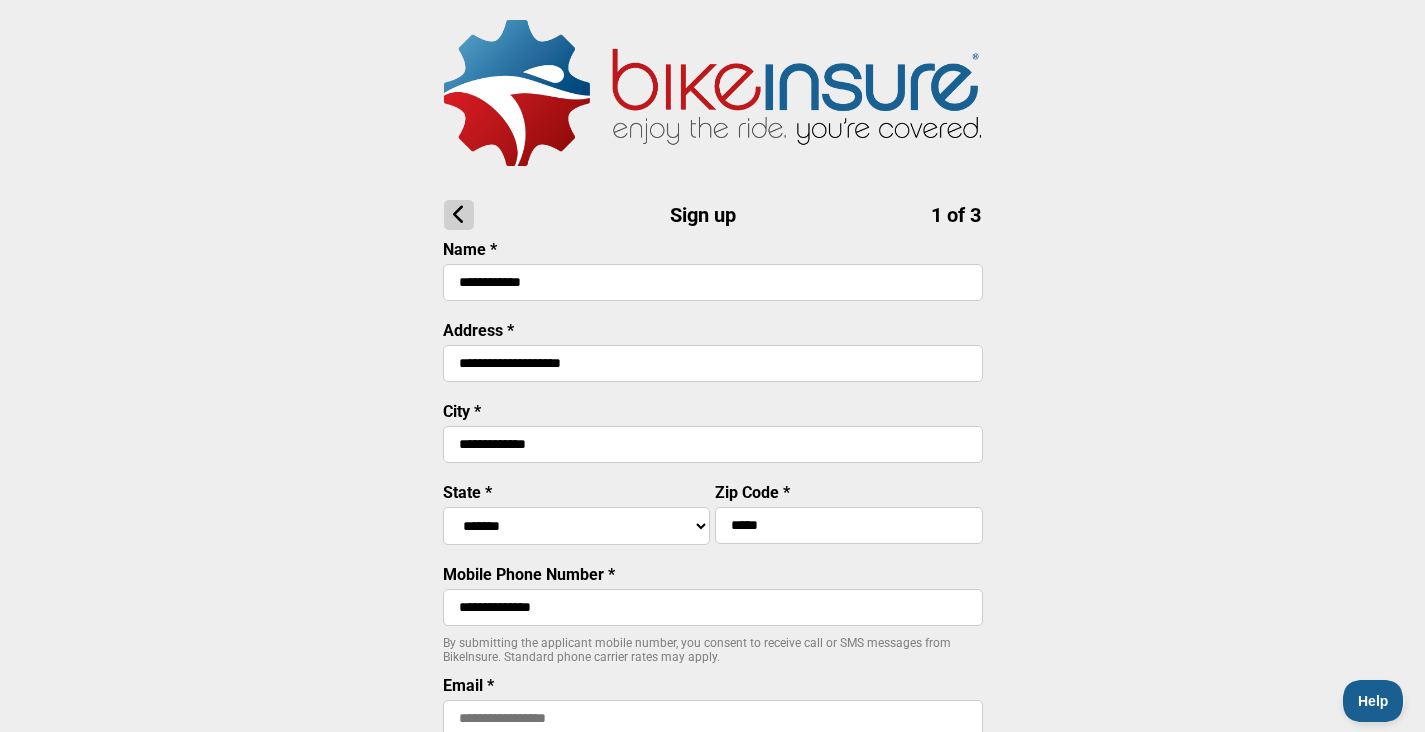 type on "**********" 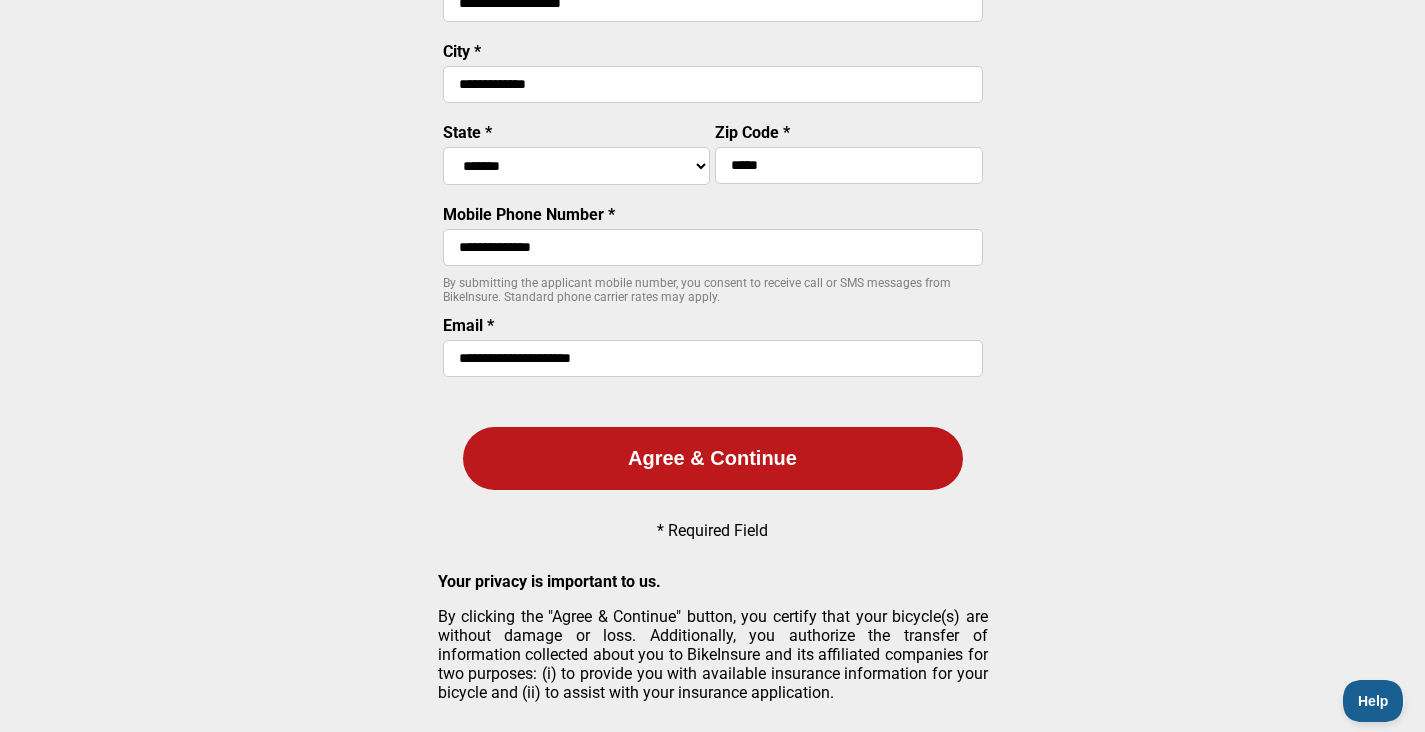 scroll, scrollTop: 371, scrollLeft: 0, axis: vertical 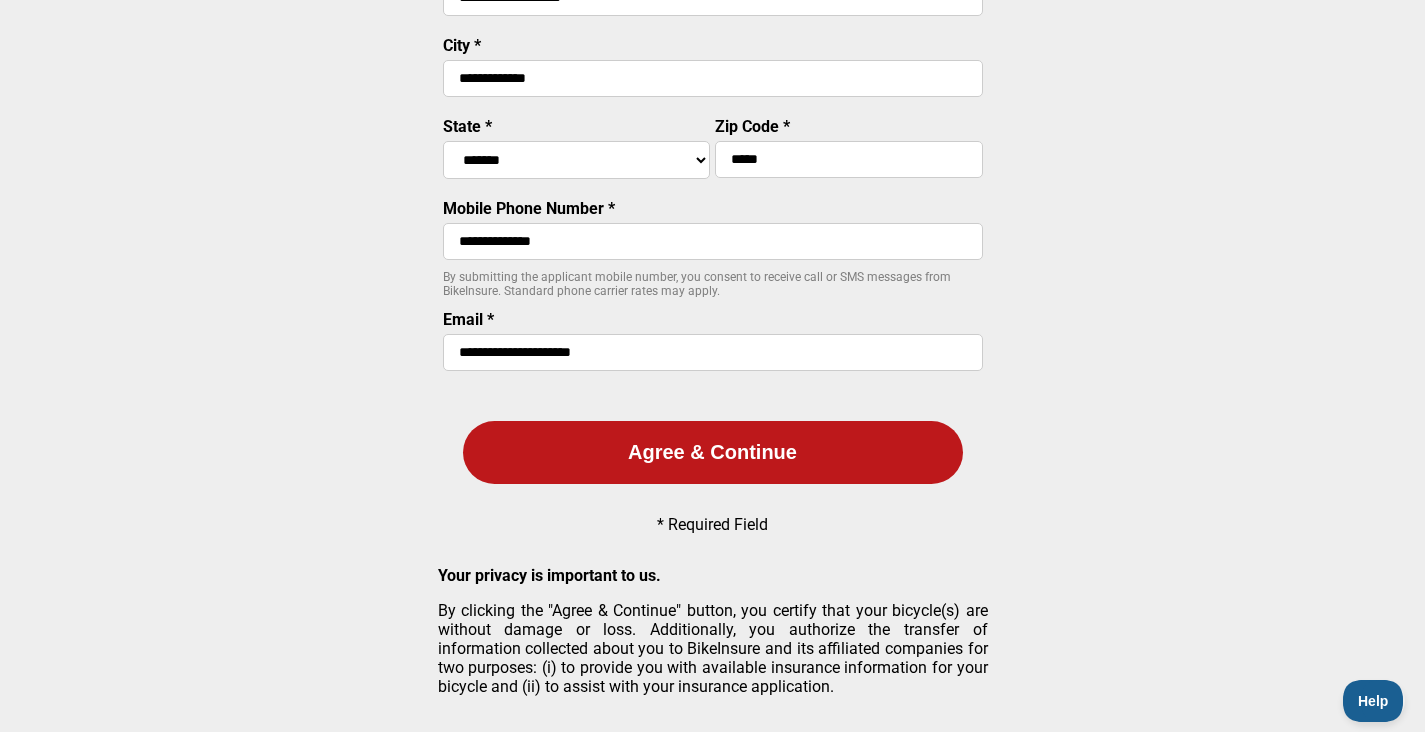 type on "**********" 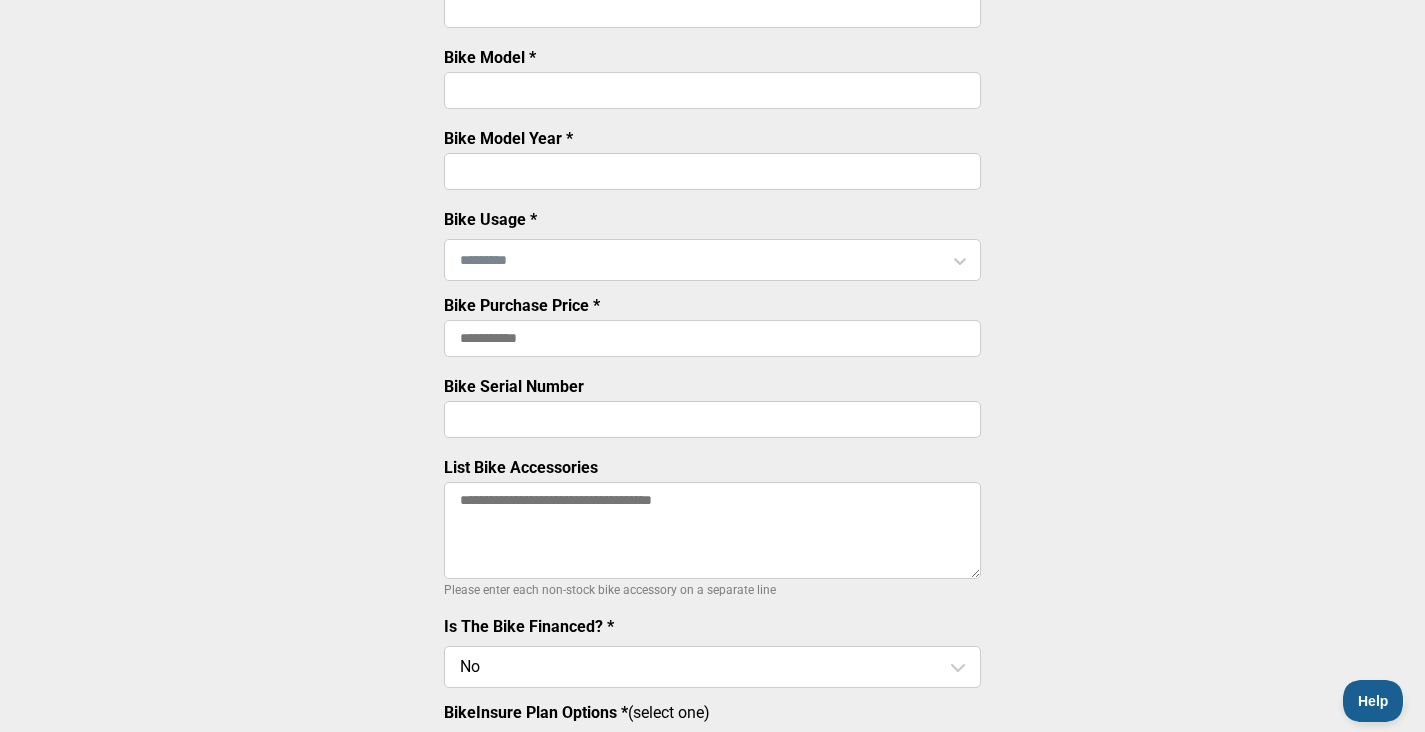 scroll, scrollTop: 0, scrollLeft: 0, axis: both 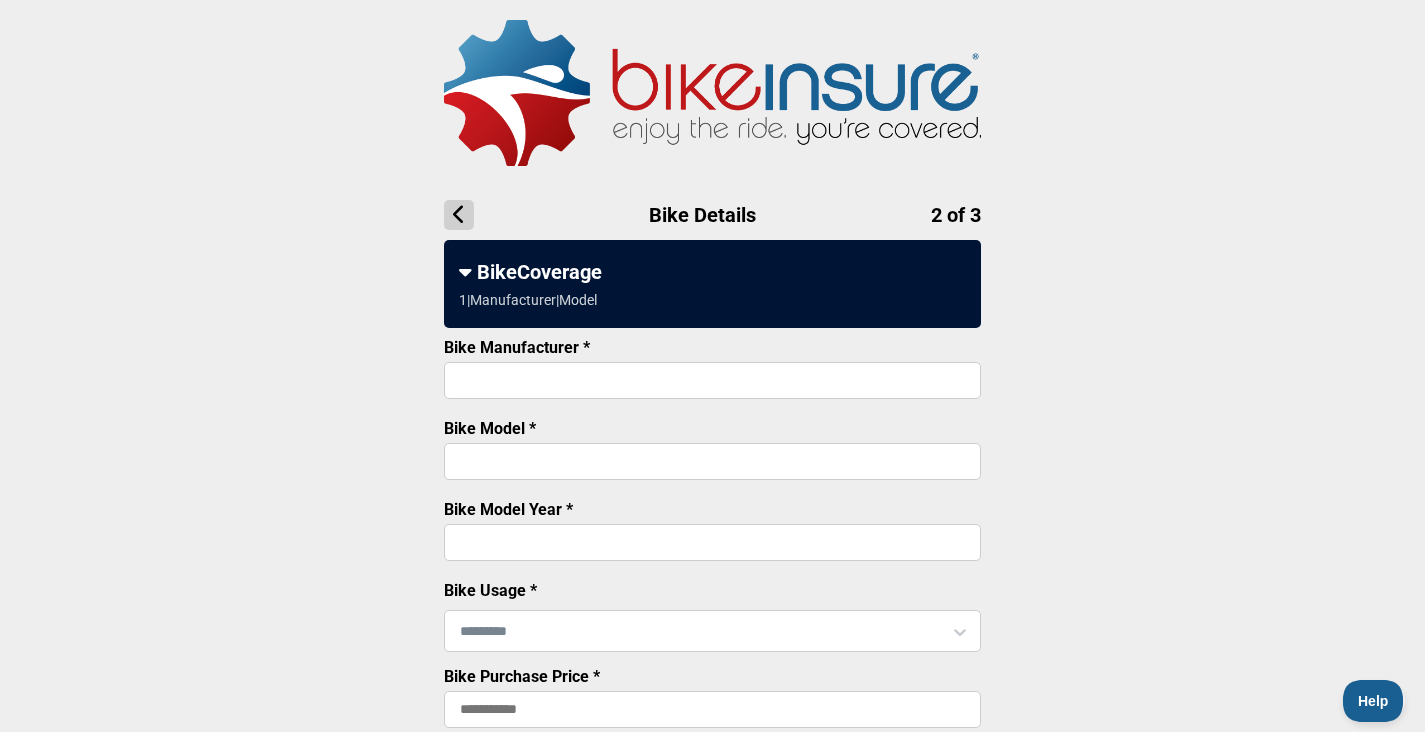 click on "Bike Manufacturer   *" at bounding box center [712, 380] 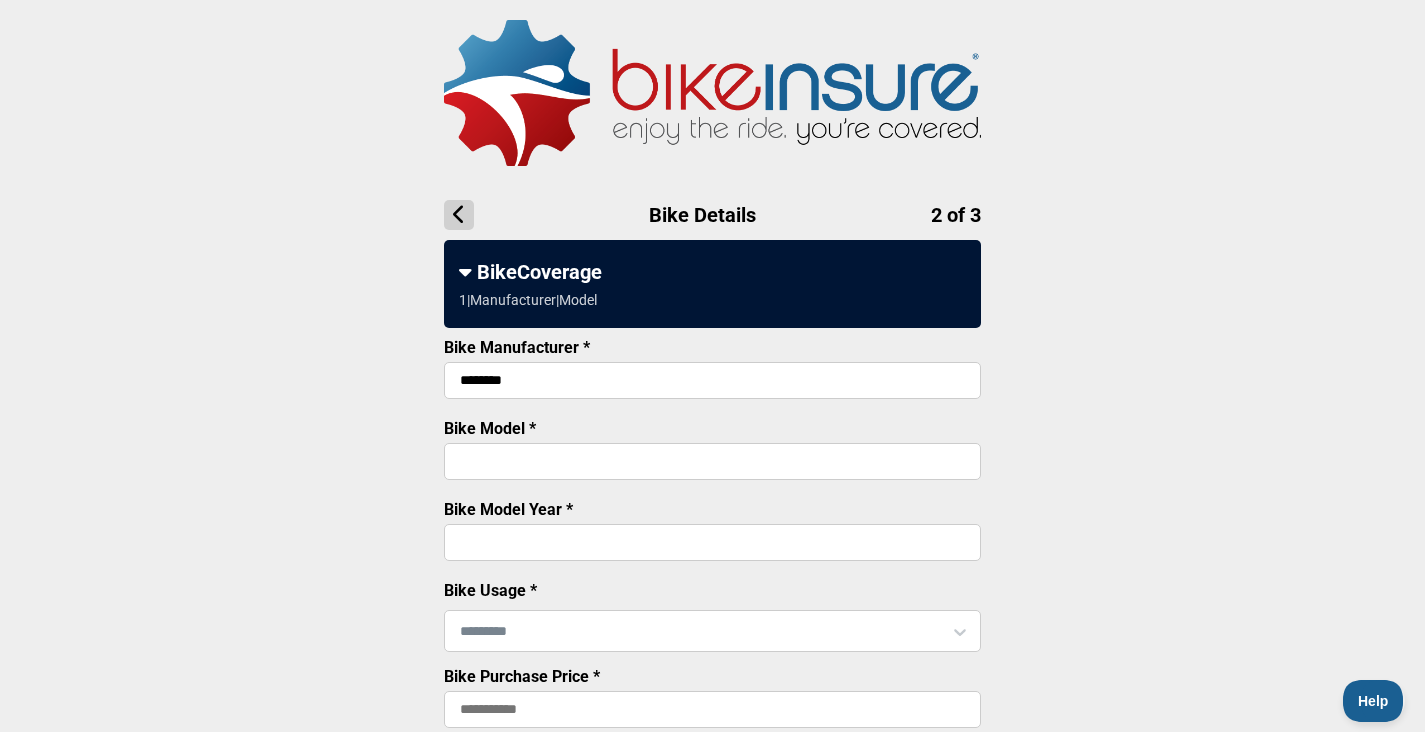 type on "*******" 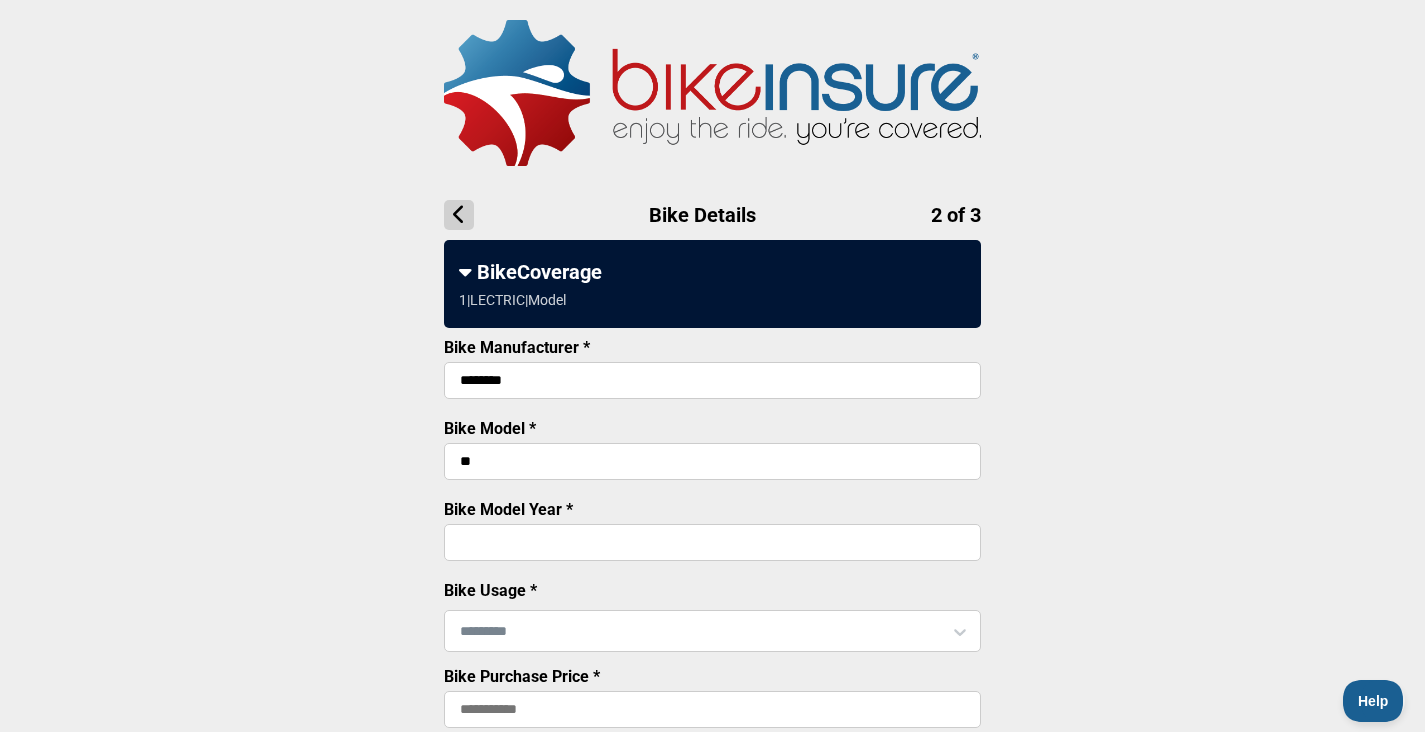 type on "*" 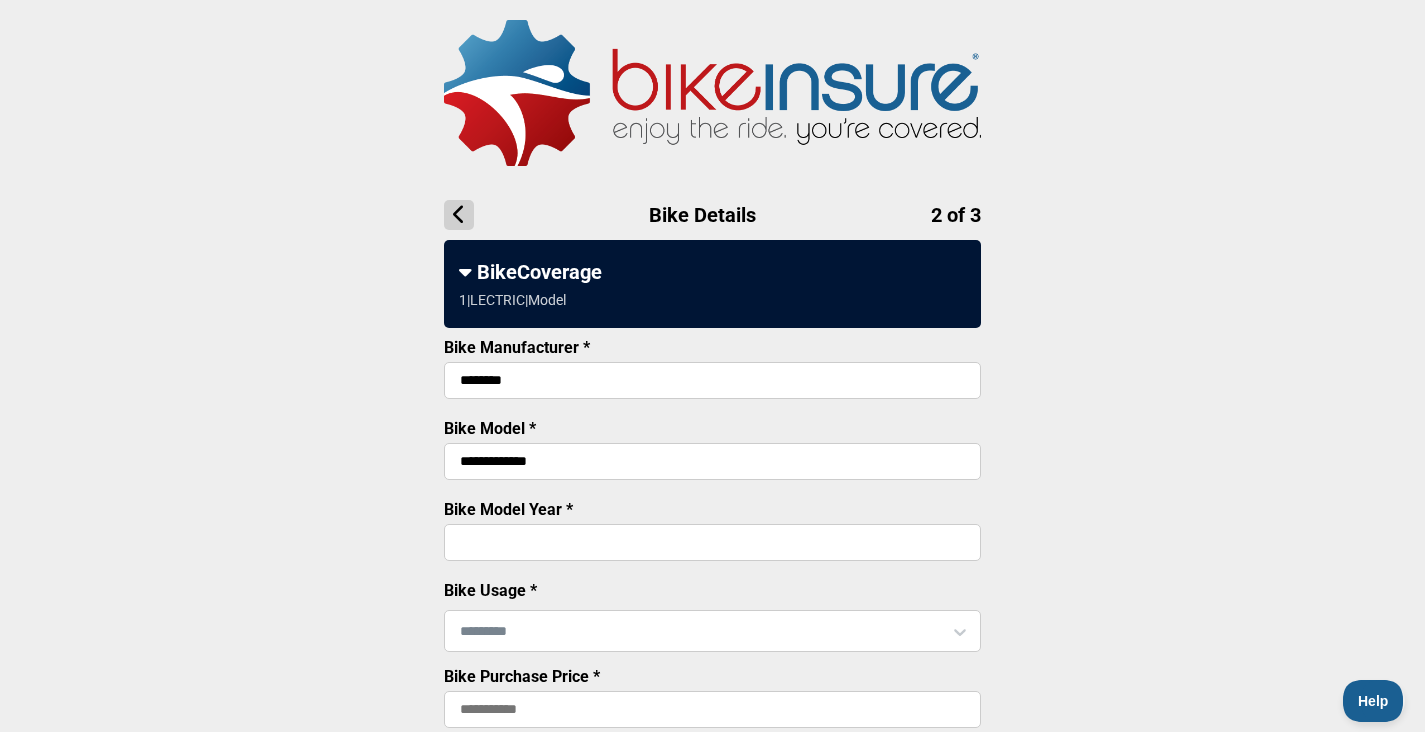 type on "**********" 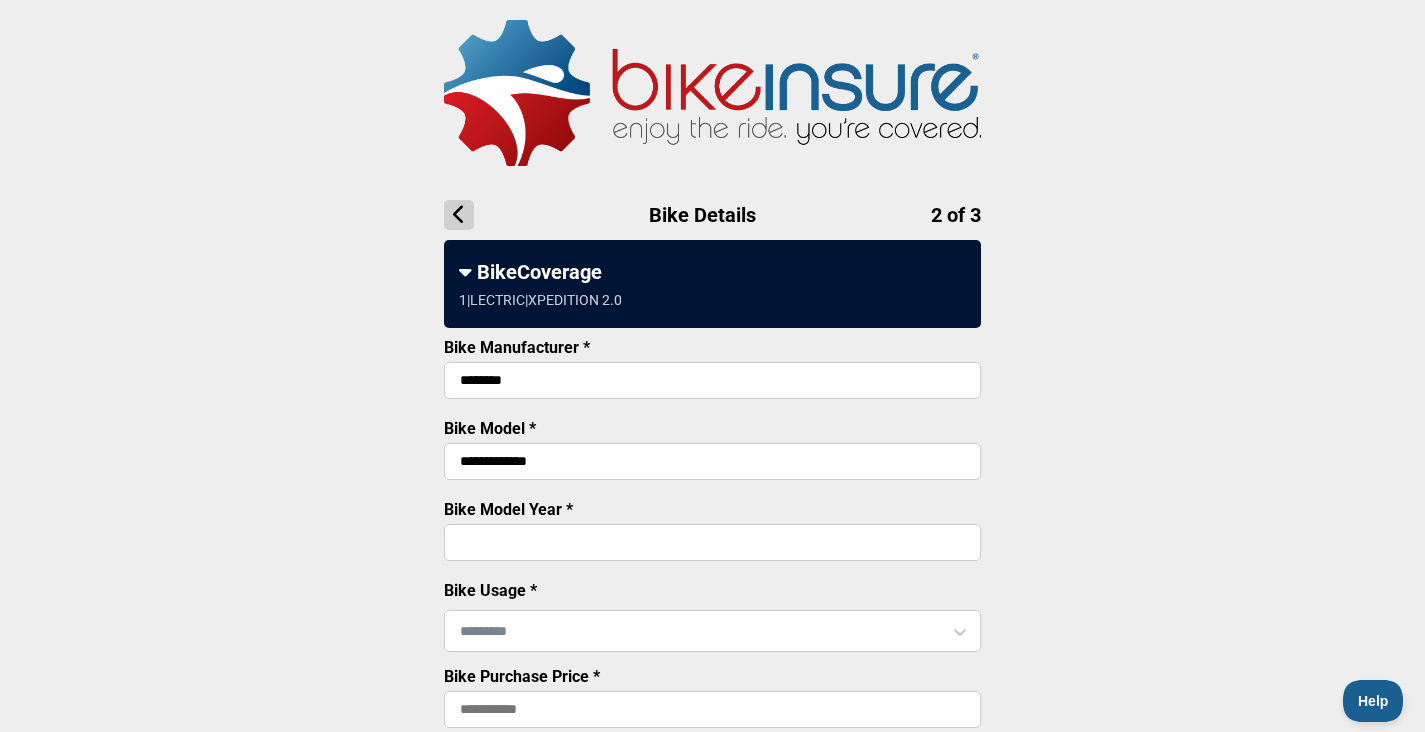click on "Bike Model Year   *" at bounding box center (712, 542) 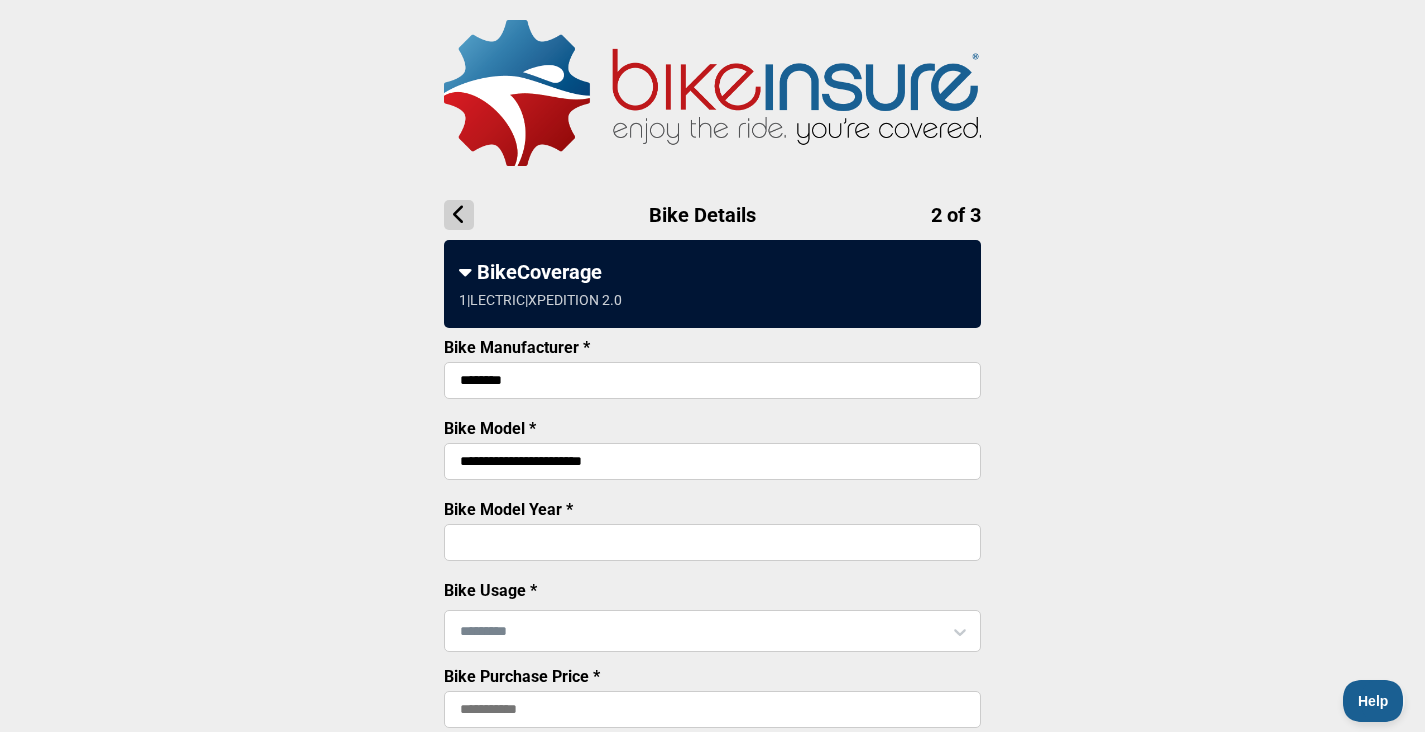 type on "**********" 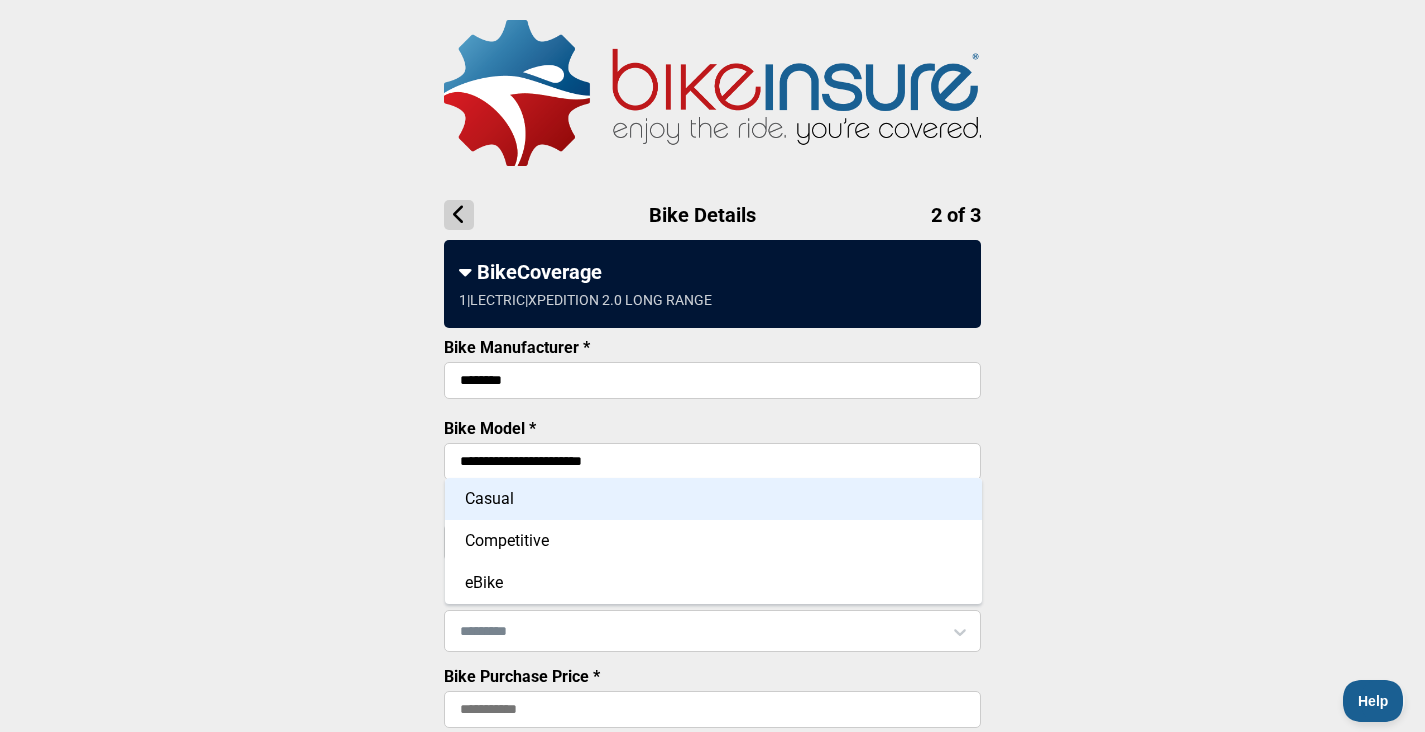 click on "eBike" at bounding box center [713, 583] 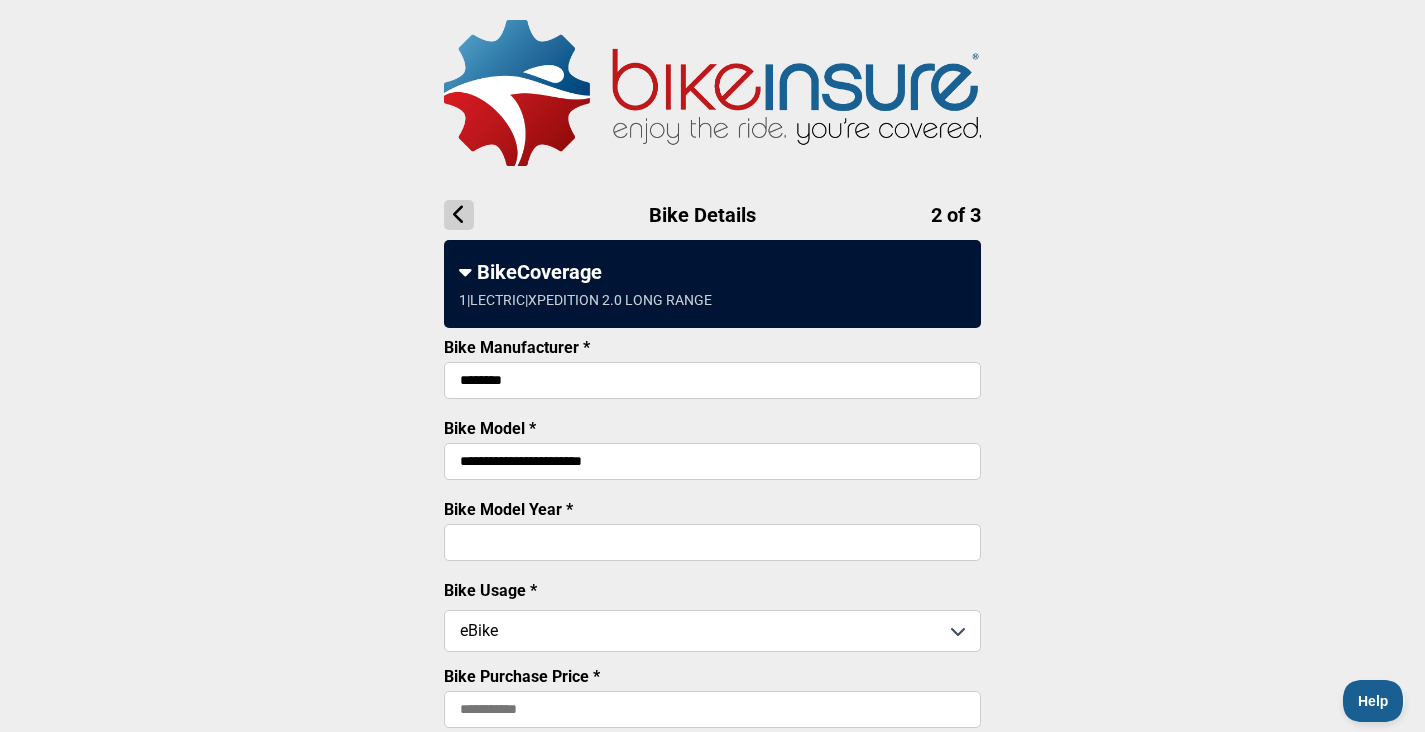 click on "**********" at bounding box center [712, 731] 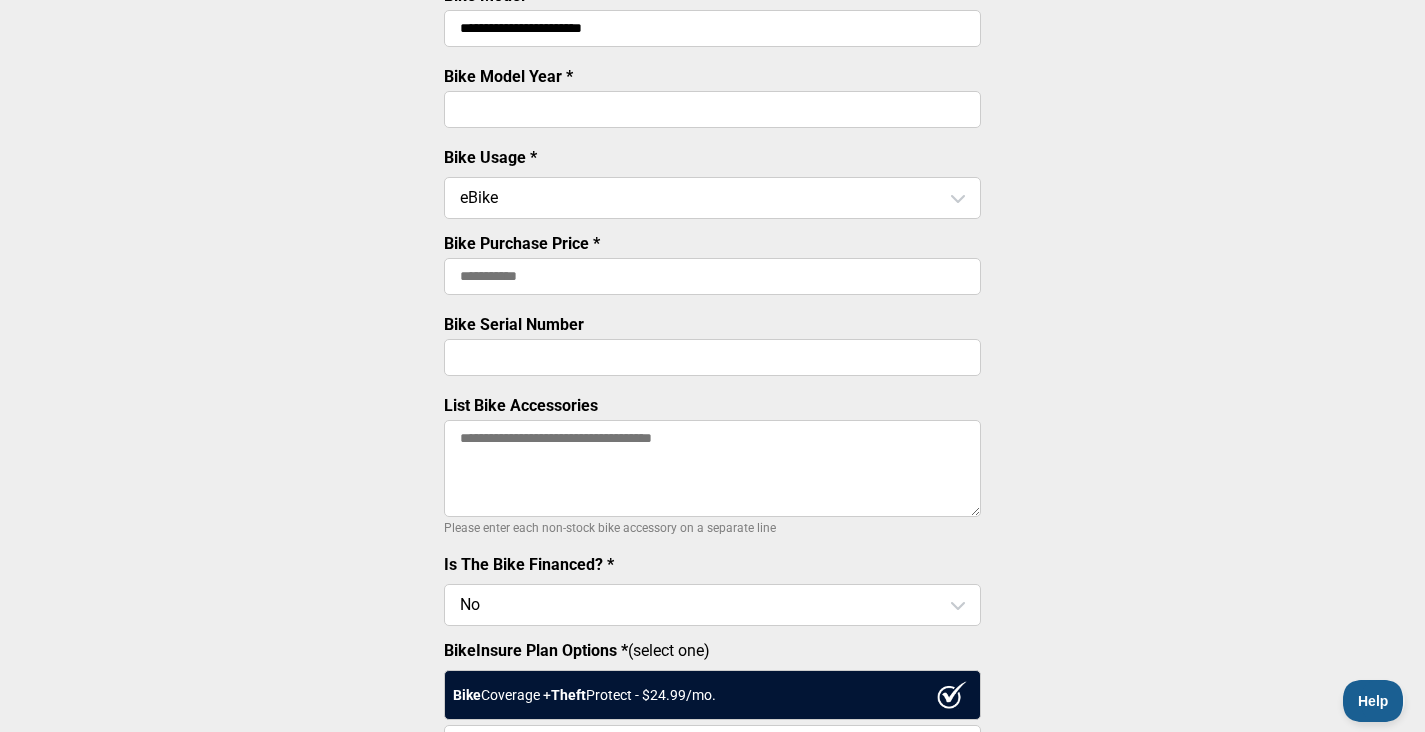 scroll, scrollTop: 441, scrollLeft: 0, axis: vertical 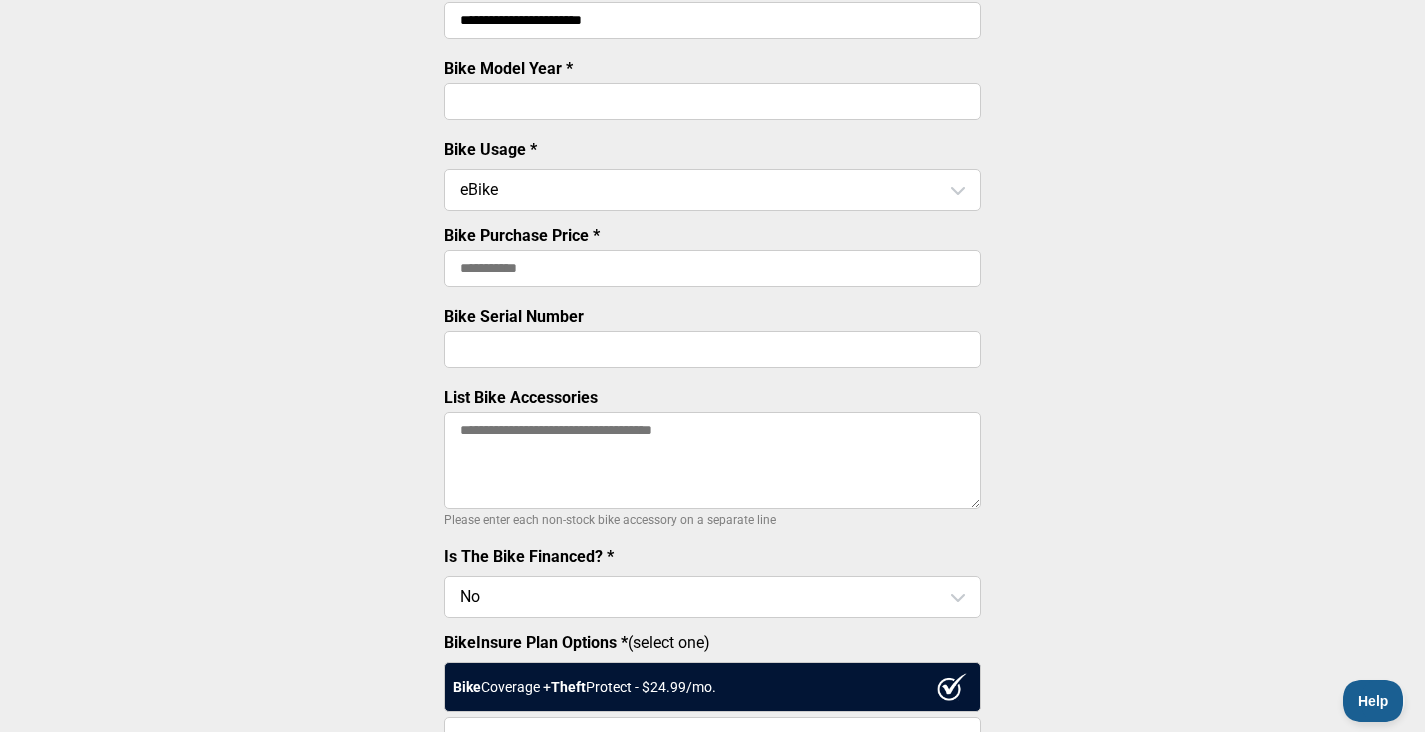 click on "Bike Purchase Price   *" at bounding box center [712, 268] 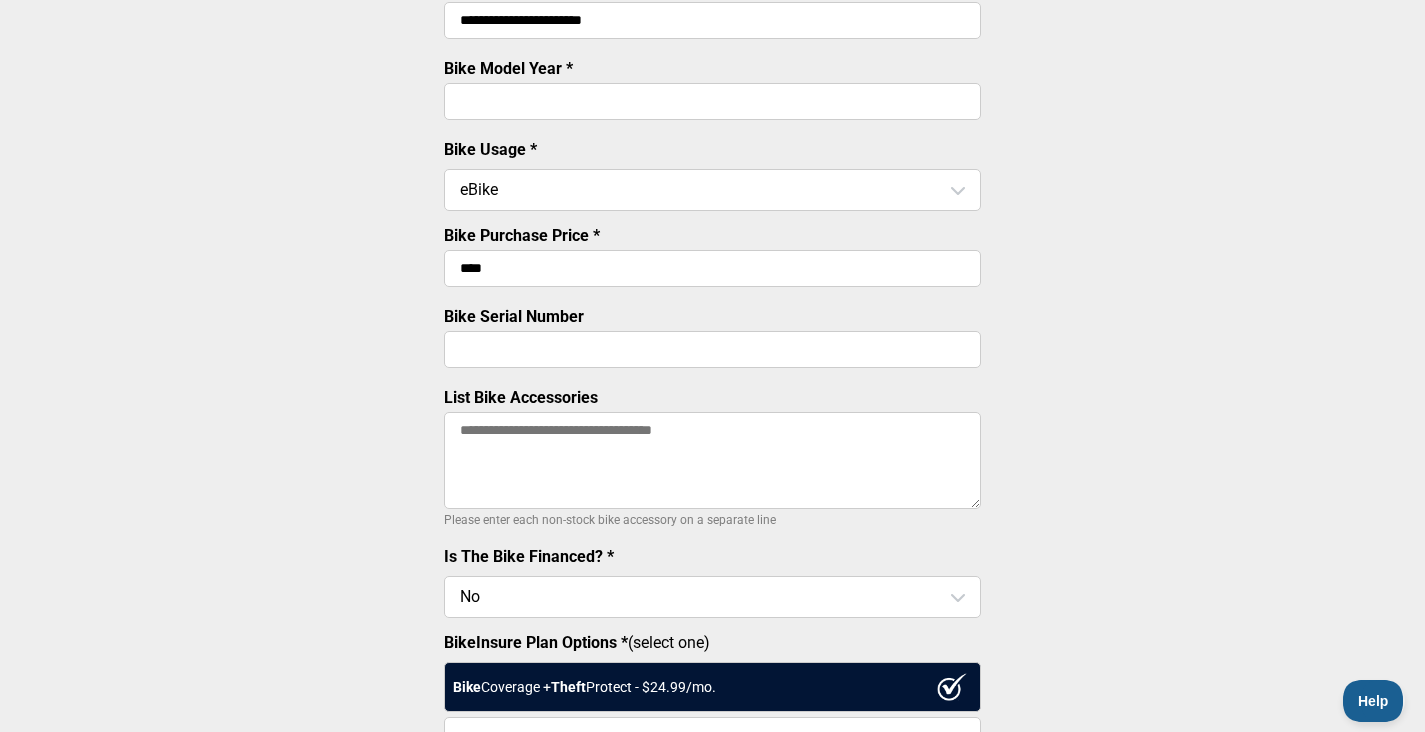 type on "******" 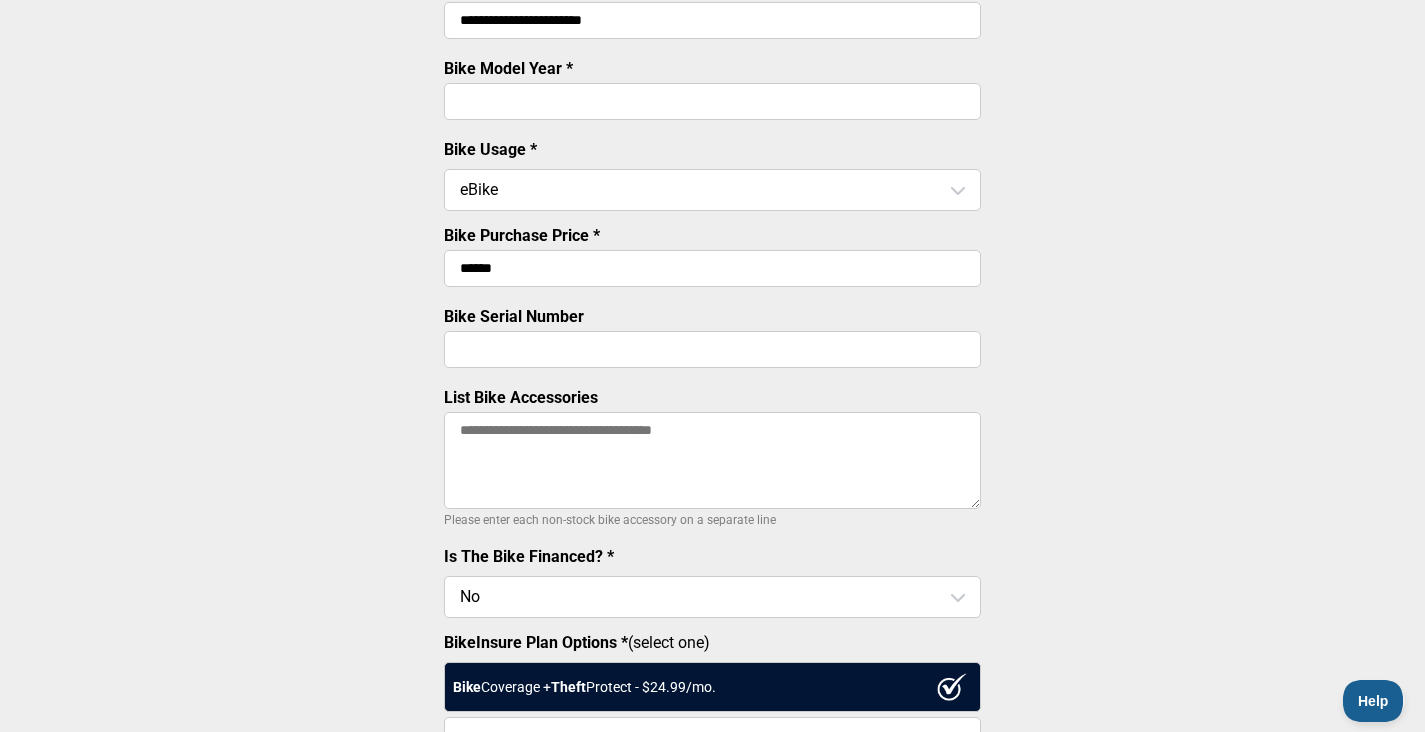 click on "Bike Serial Number" at bounding box center [712, 349] 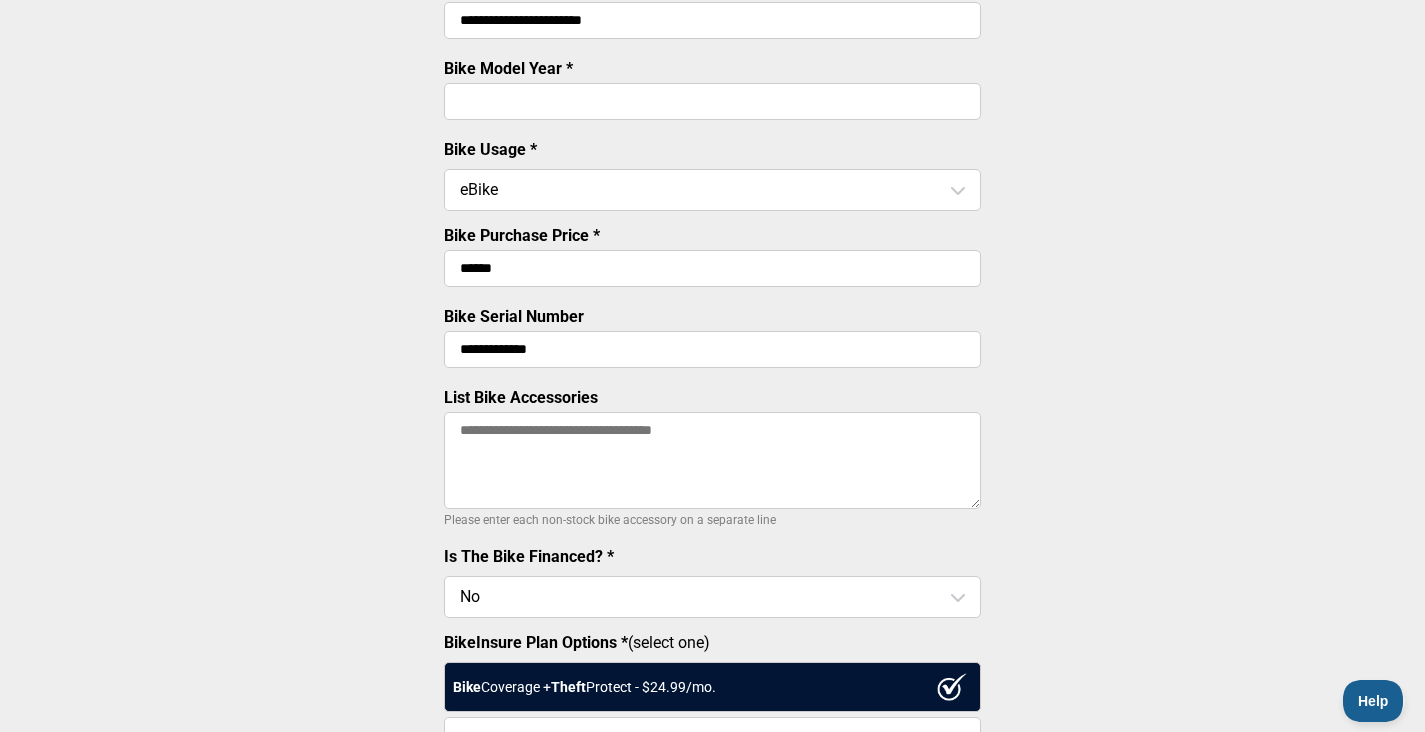 type on "**********" 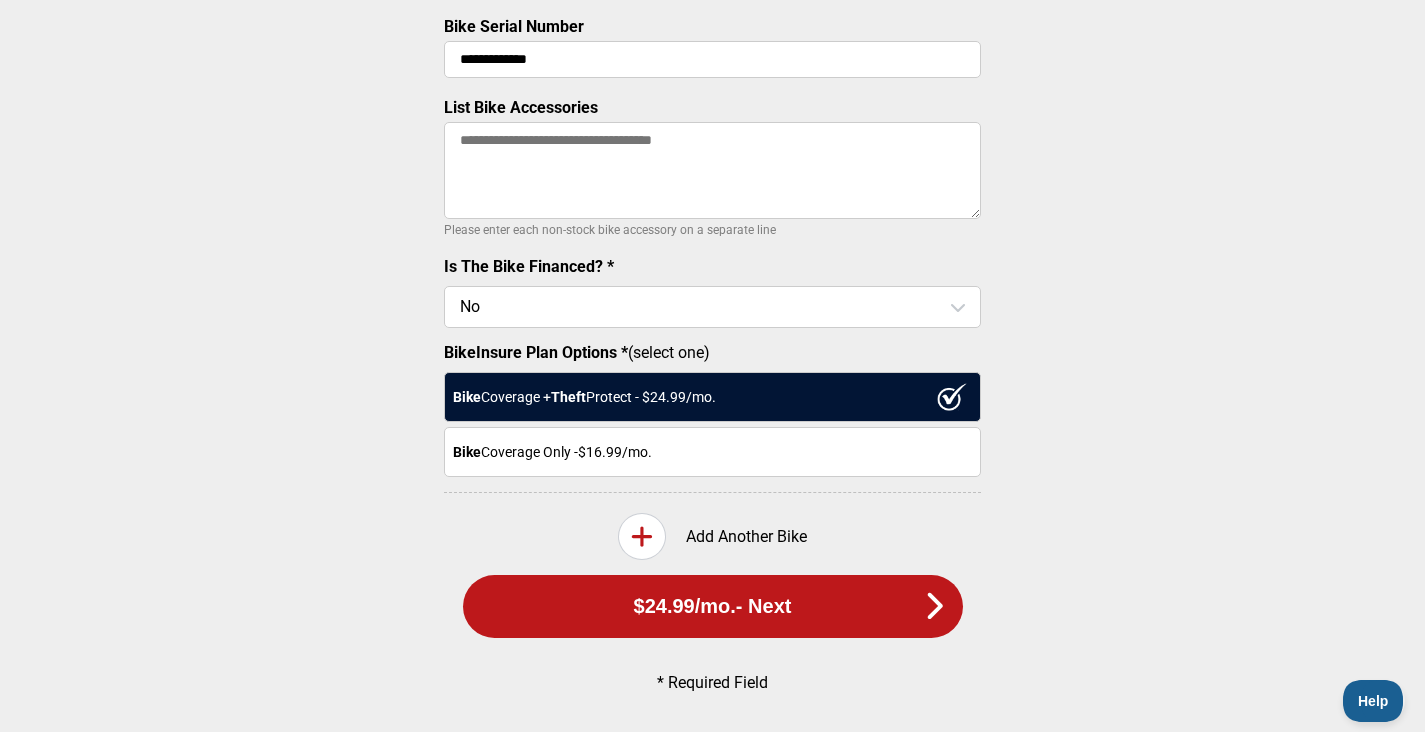 scroll, scrollTop: 741, scrollLeft: 0, axis: vertical 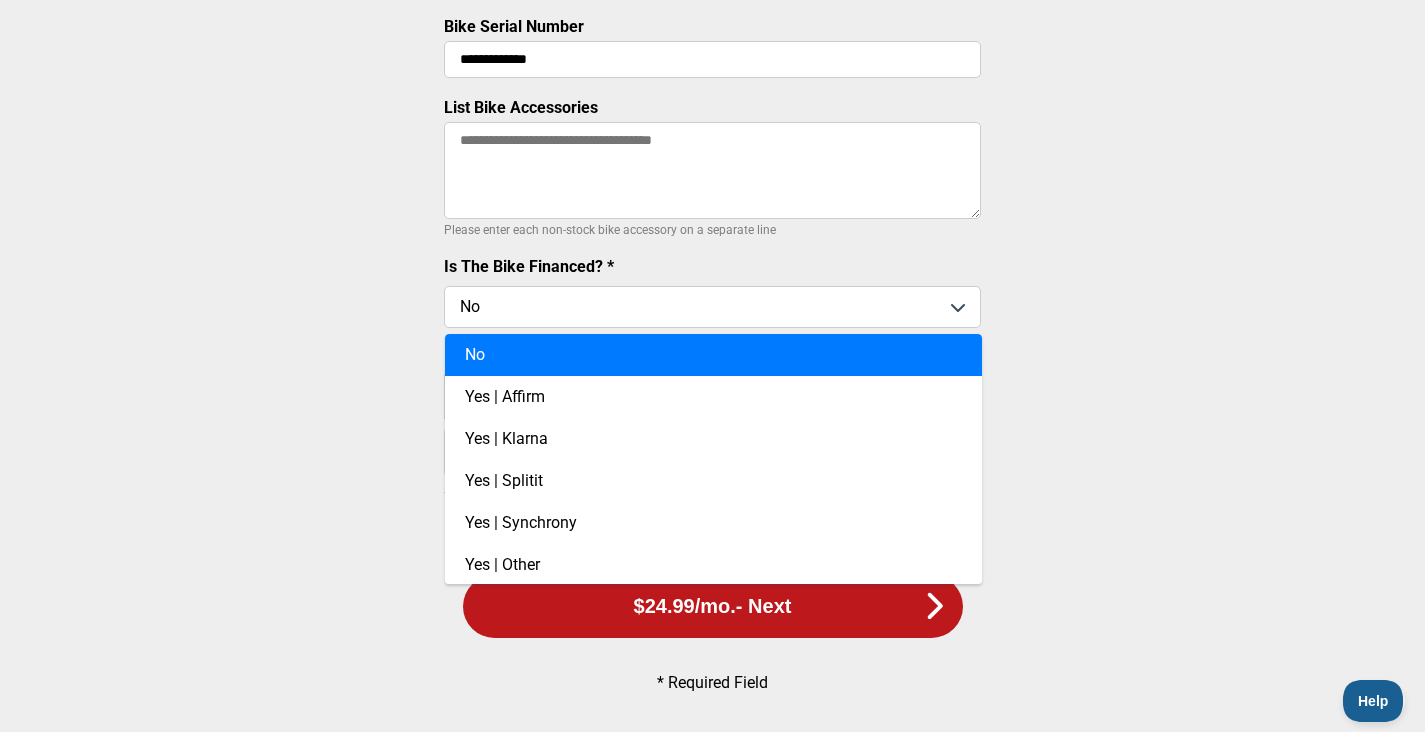 click on "**********" at bounding box center [712, 0] 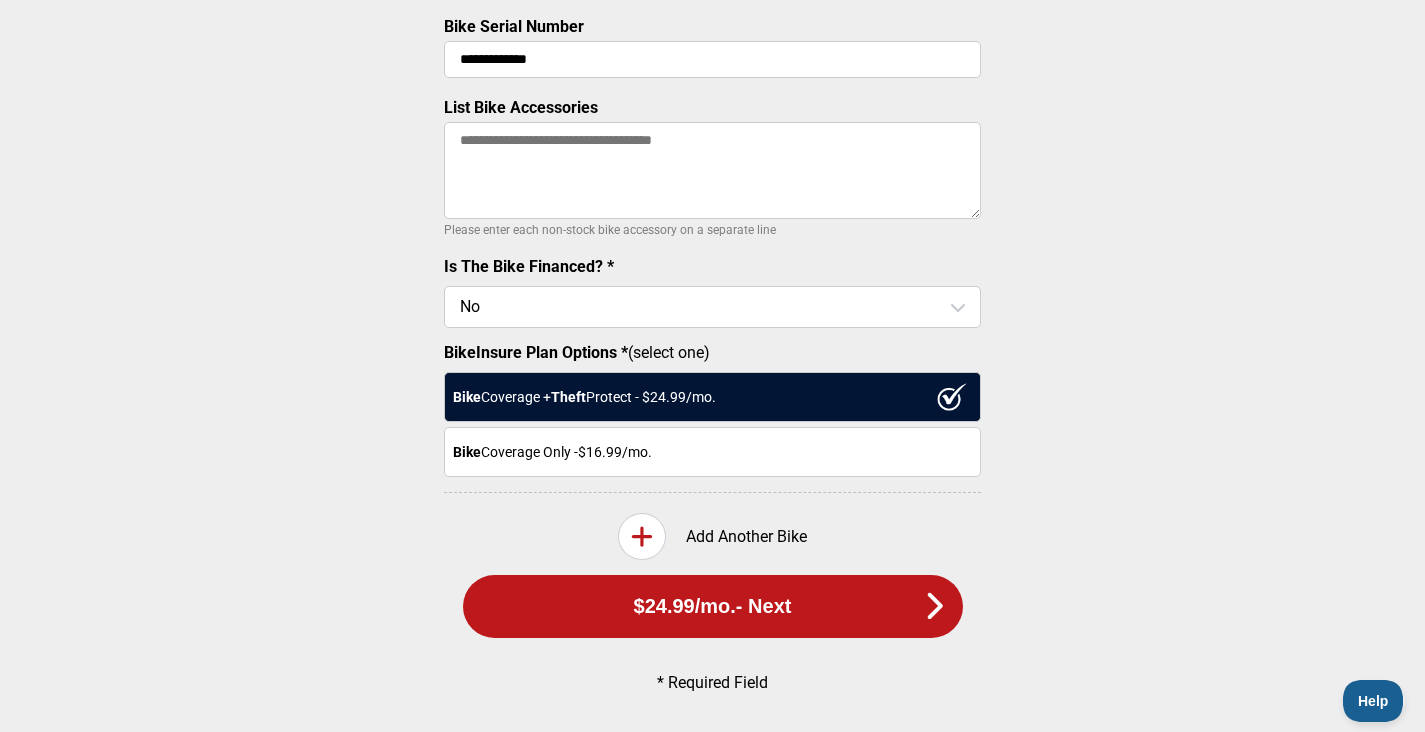 click on "$24.99 /mo.  - Next" at bounding box center (713, 606) 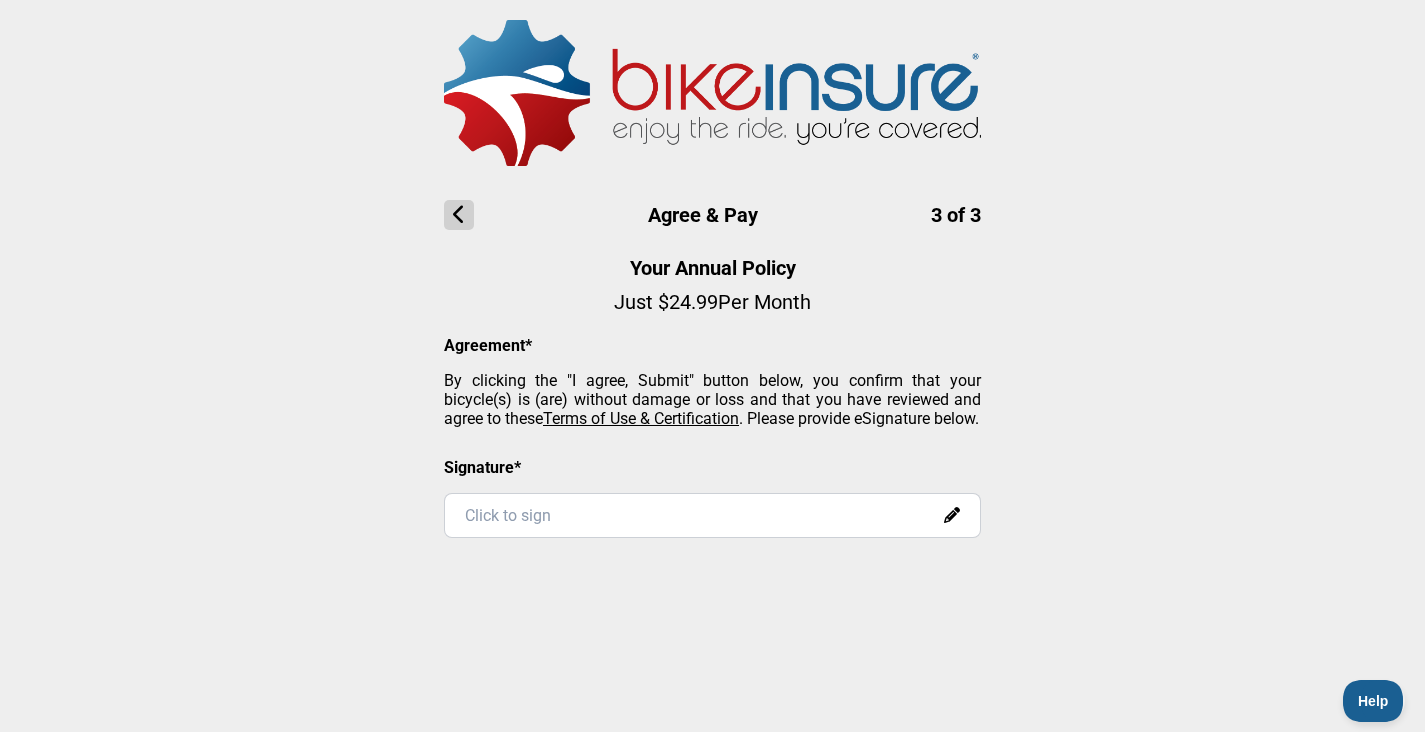 scroll, scrollTop: 0, scrollLeft: 0, axis: both 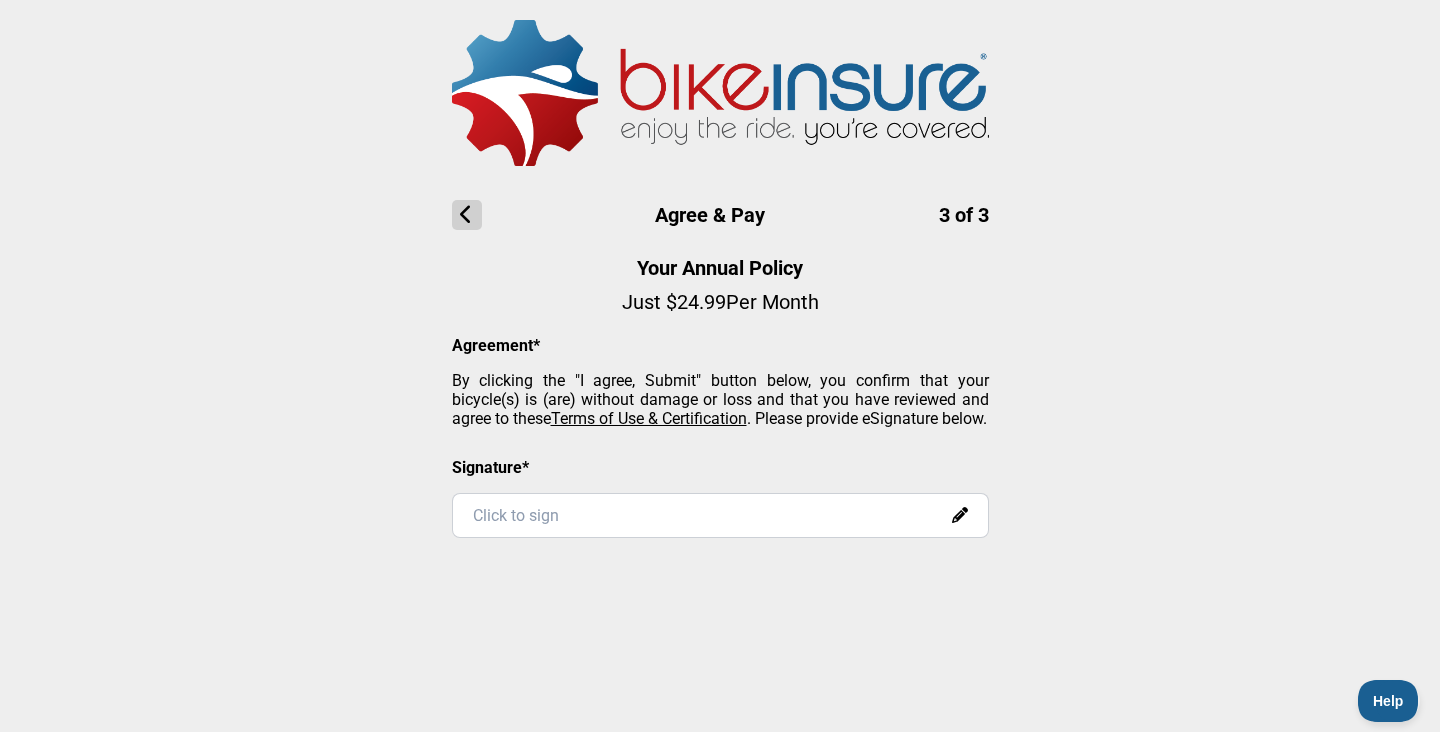 click at bounding box center (960, 515) 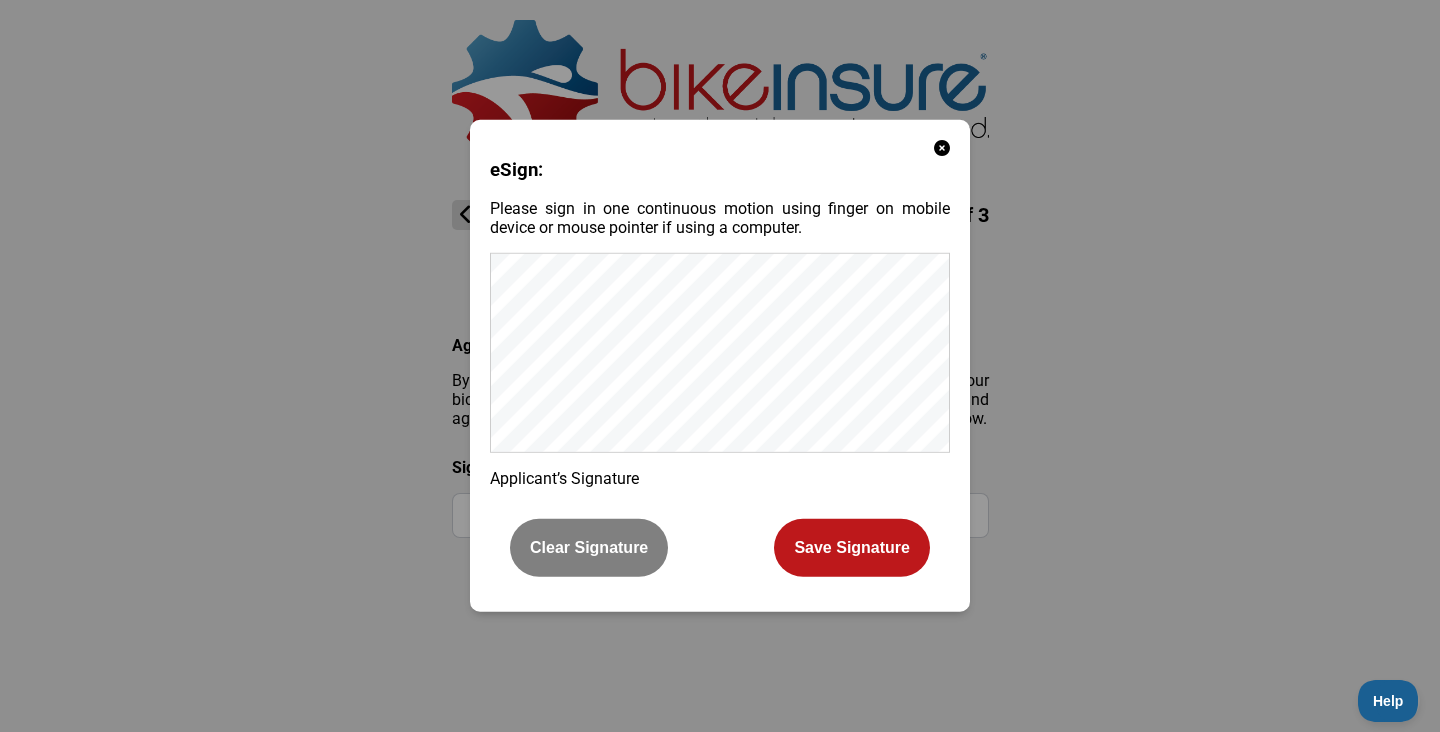 click on "Save Signature" at bounding box center [852, 548] 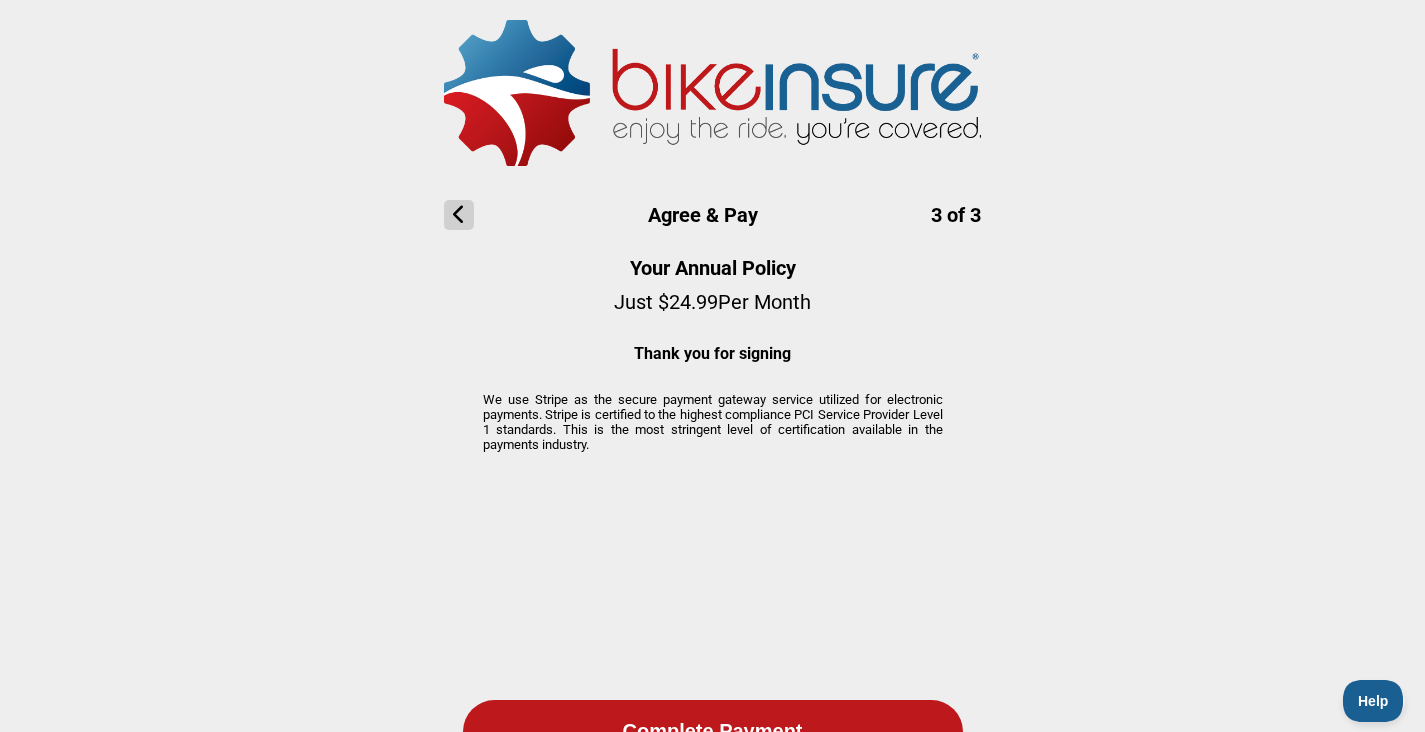 click on "Agree & Pay  3 of 3   Your Annual Policy   Just $ 24.99  Per Month   Thank you for signing     We use Stripe as the secure payment gateway service utilized for electronic payments. Stripe is certified to the highest compliance PCI Service Provider Level 1 standards. This is the most stringent level of certification available in the payments industry.       Complete Payment" at bounding box center [712, 399] 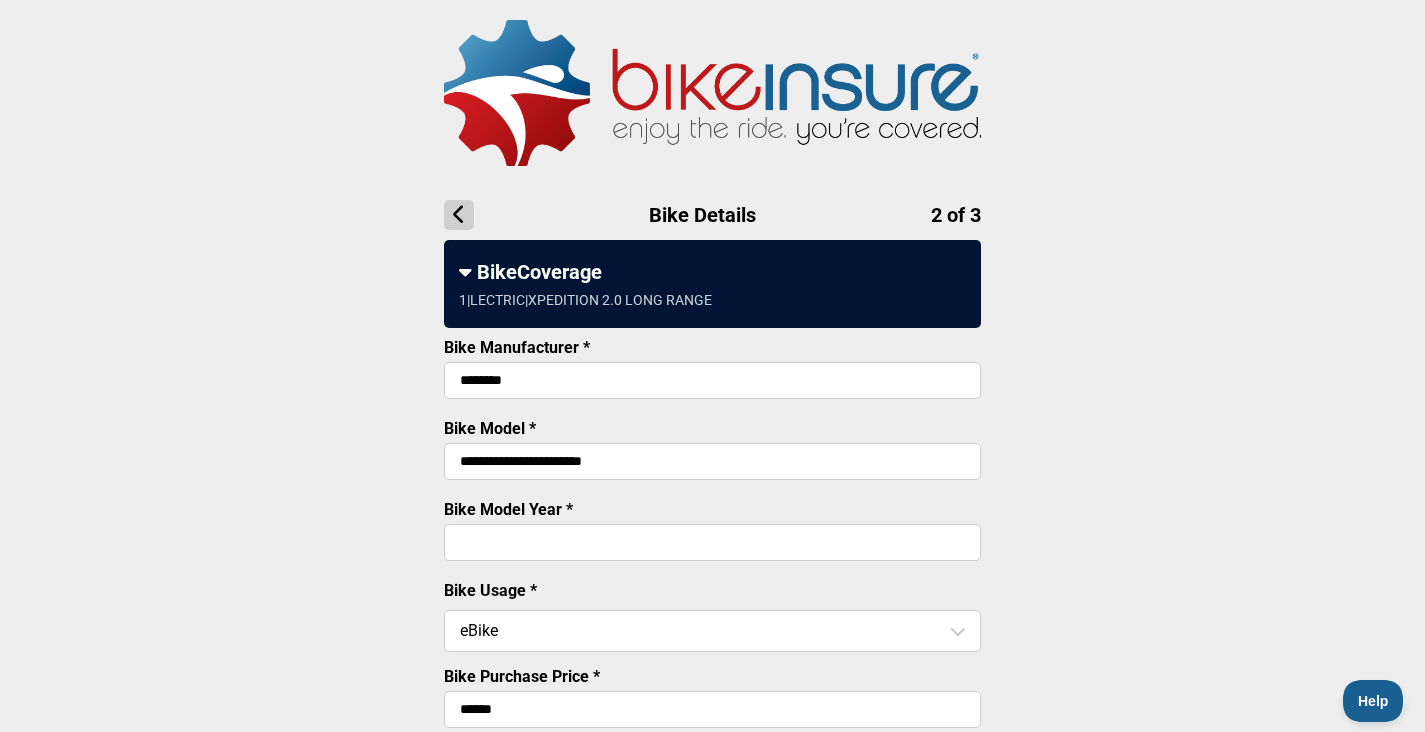 click on "**********" at bounding box center (712, 731) 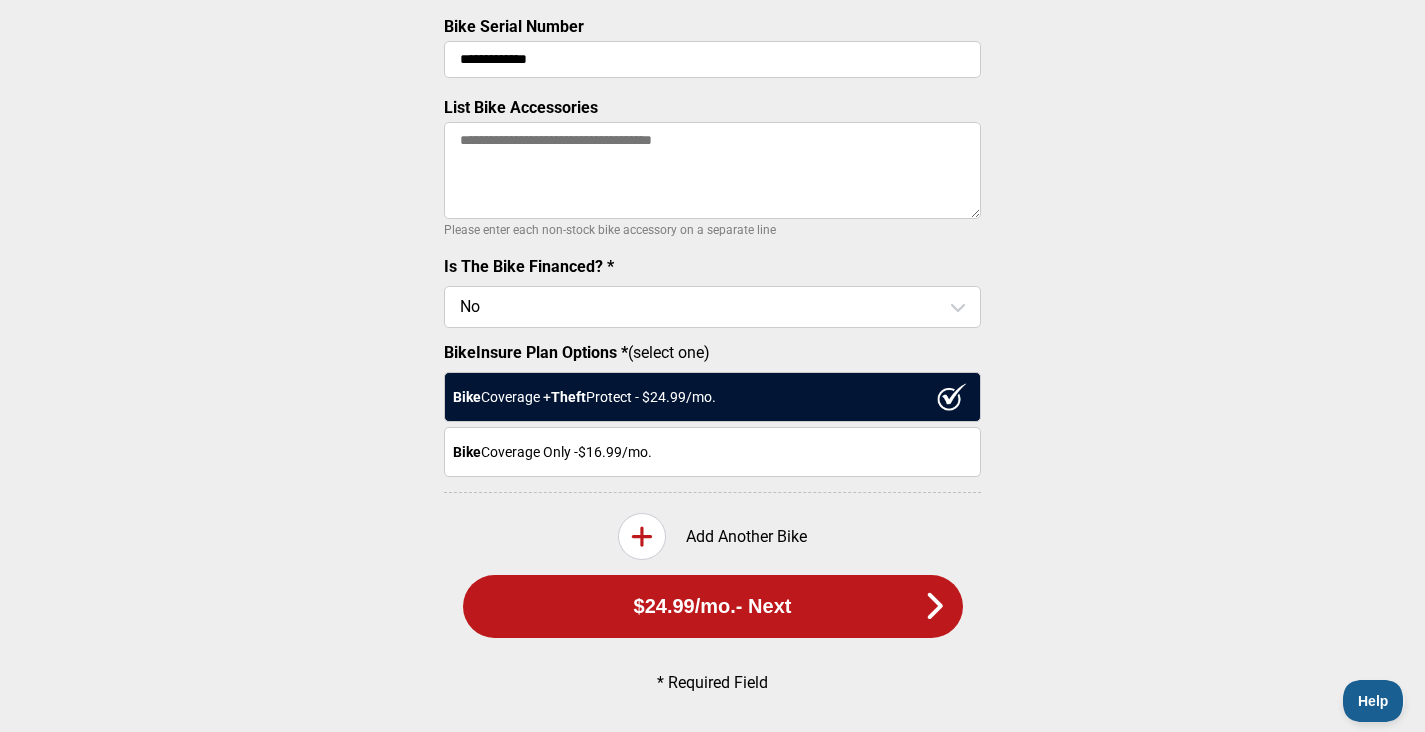 scroll, scrollTop: 741, scrollLeft: 0, axis: vertical 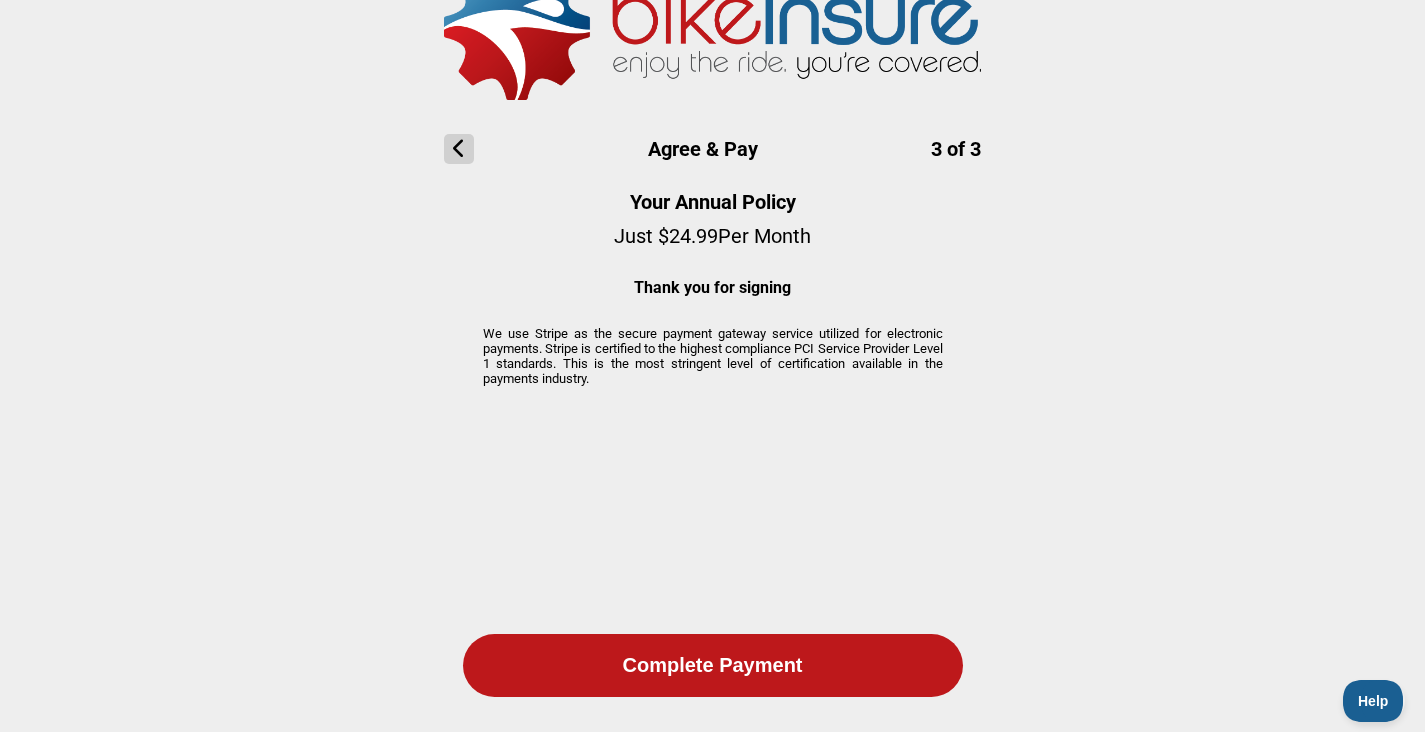 click on "Complete Payment" 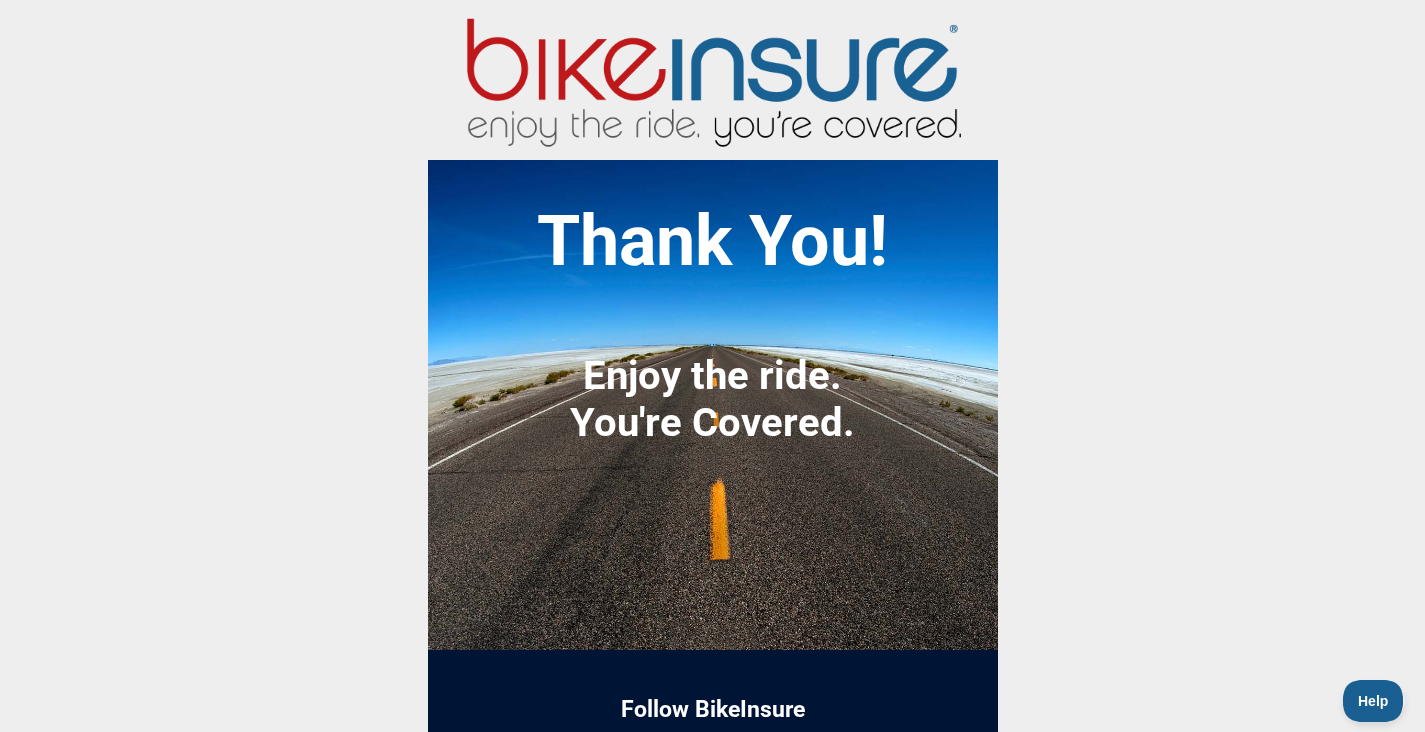 scroll, scrollTop: 0, scrollLeft: 0, axis: both 